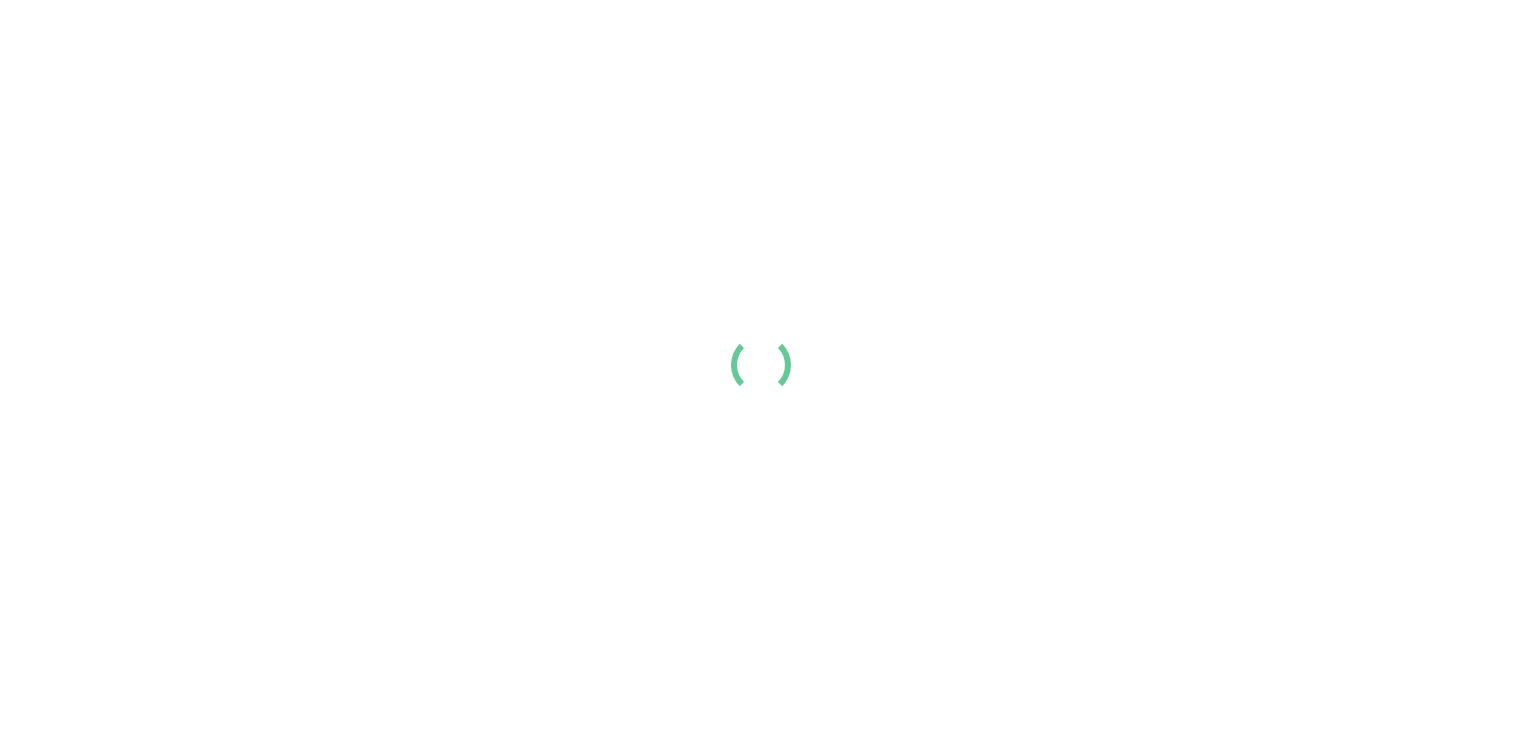 scroll, scrollTop: 0, scrollLeft: 0, axis: both 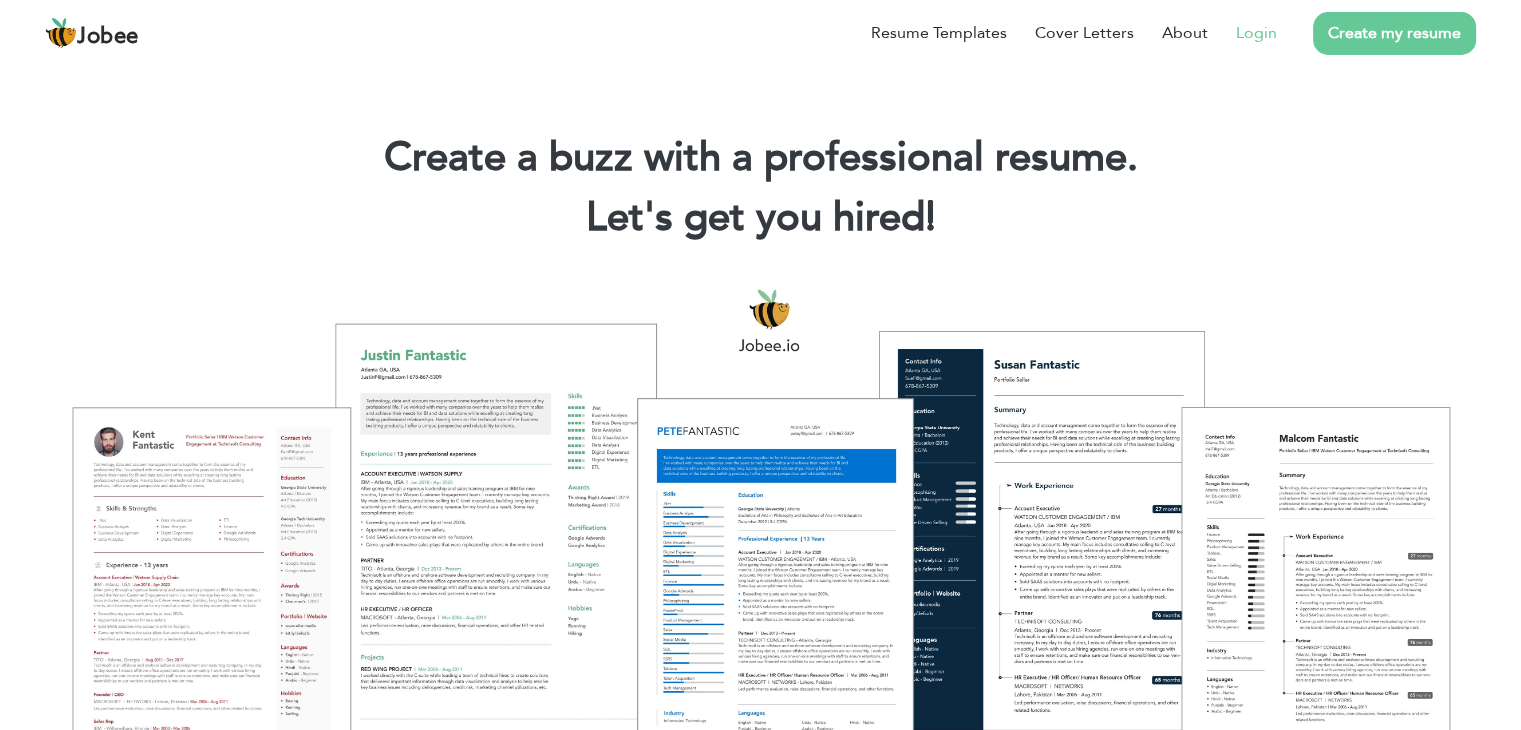 click on "Login" at bounding box center [1256, 33] 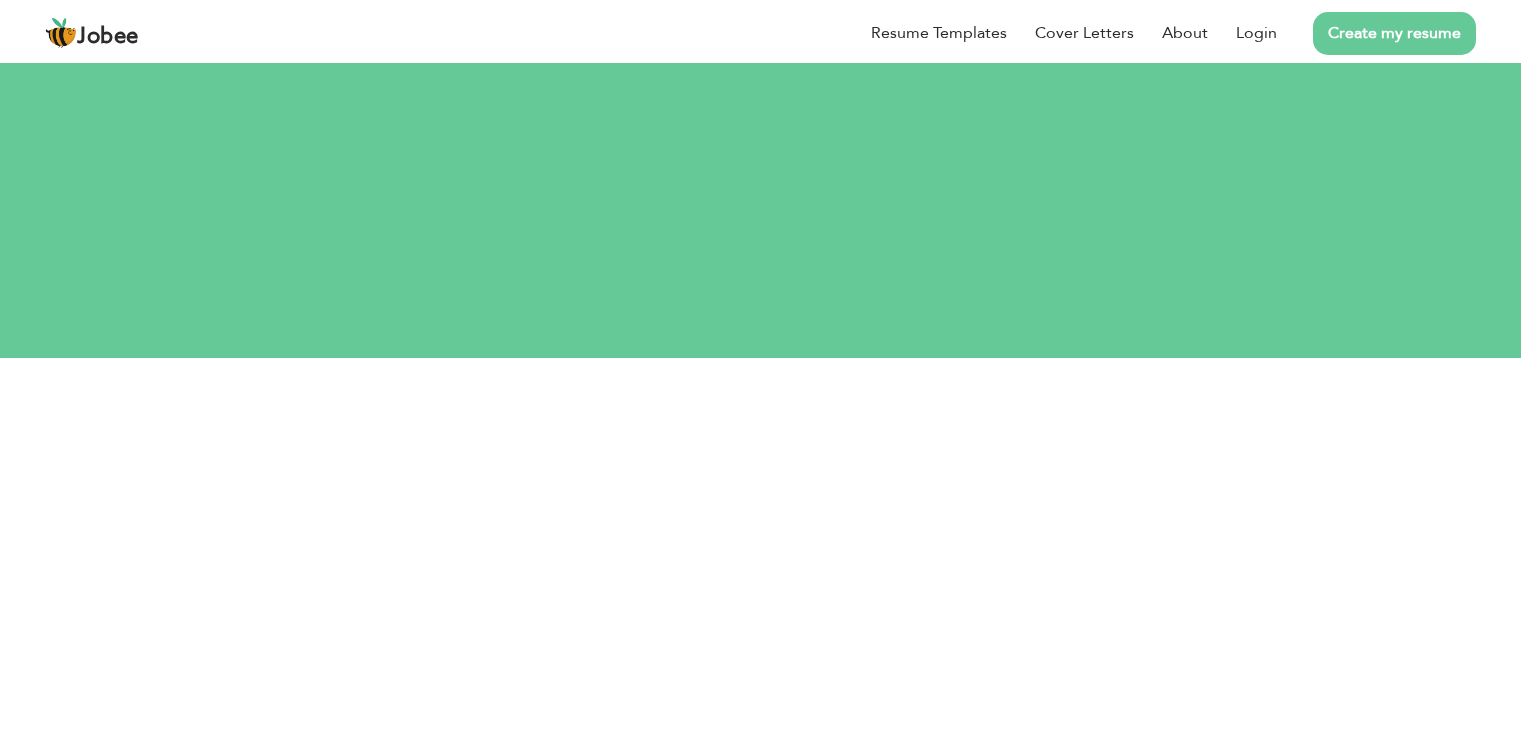 scroll, scrollTop: 0, scrollLeft: 0, axis: both 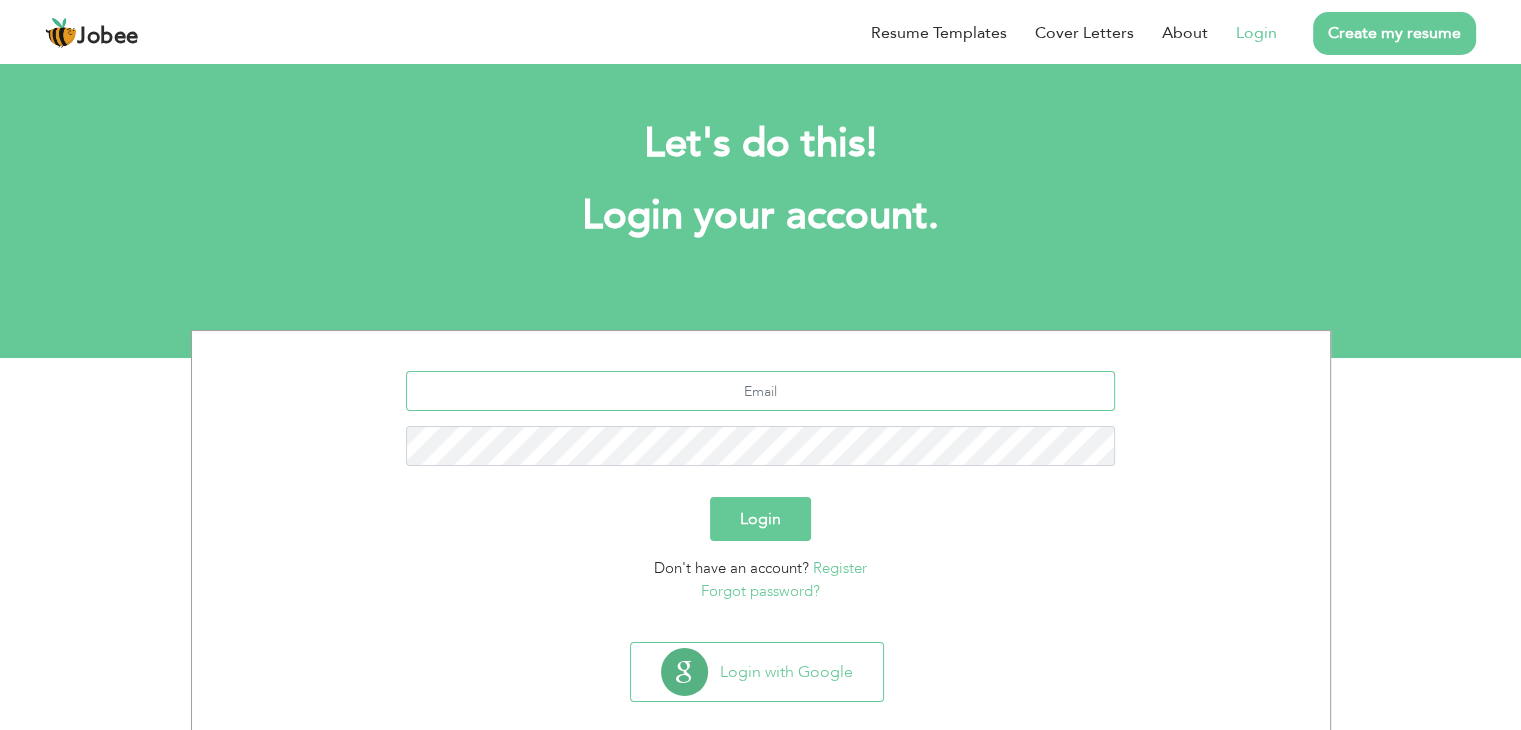 type on "[EMAIL_ADDRESS][DOMAIN_NAME]" 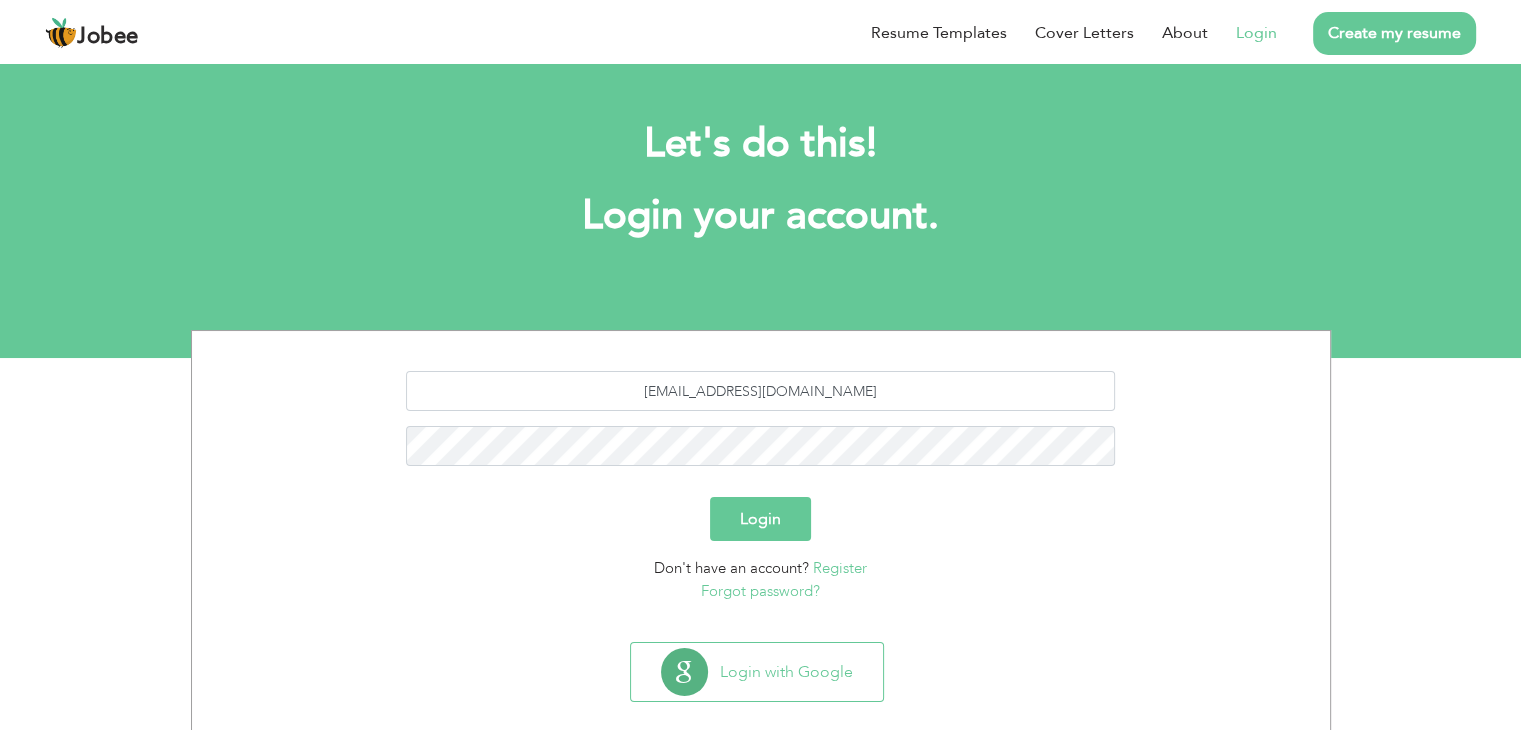 click on "Login" at bounding box center [760, 519] 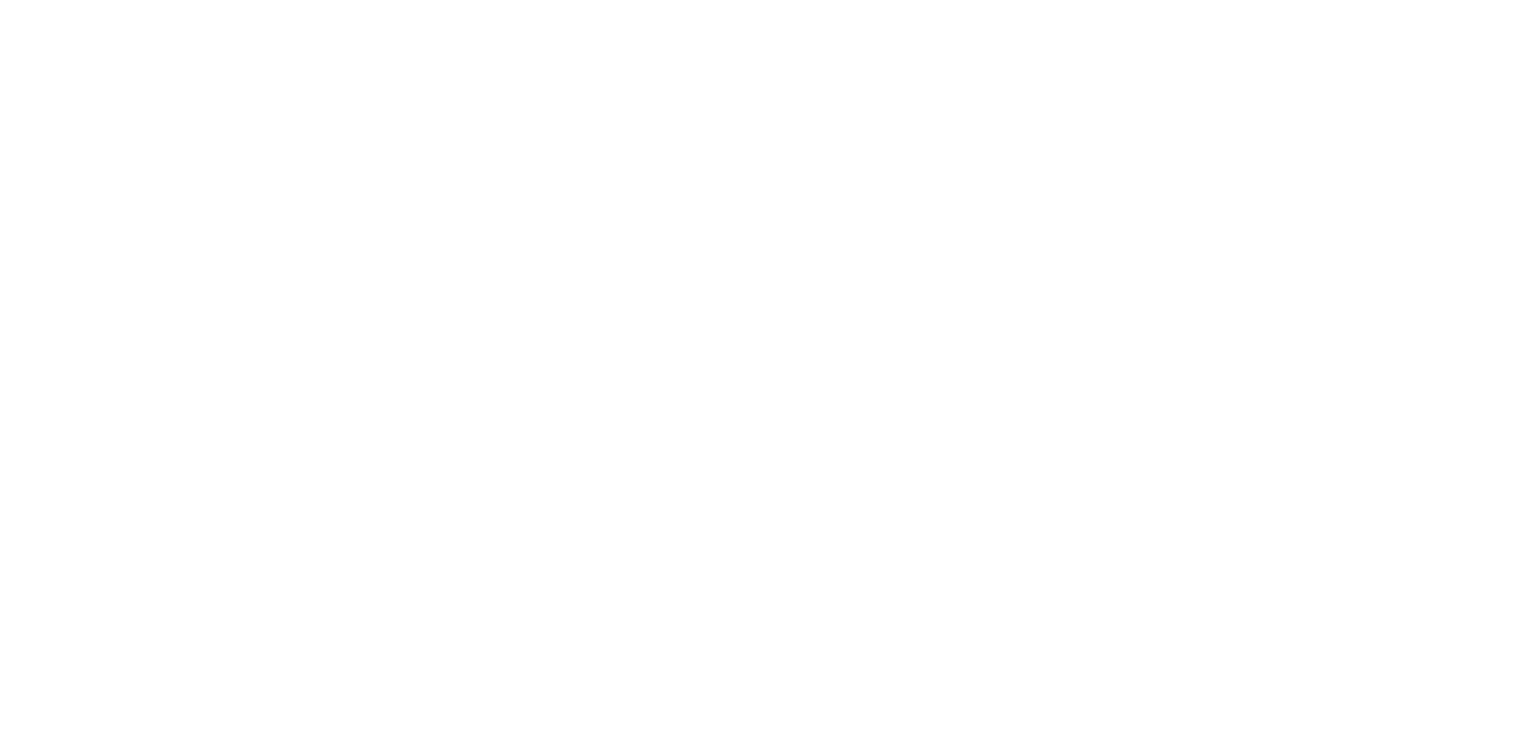 scroll, scrollTop: 0, scrollLeft: 0, axis: both 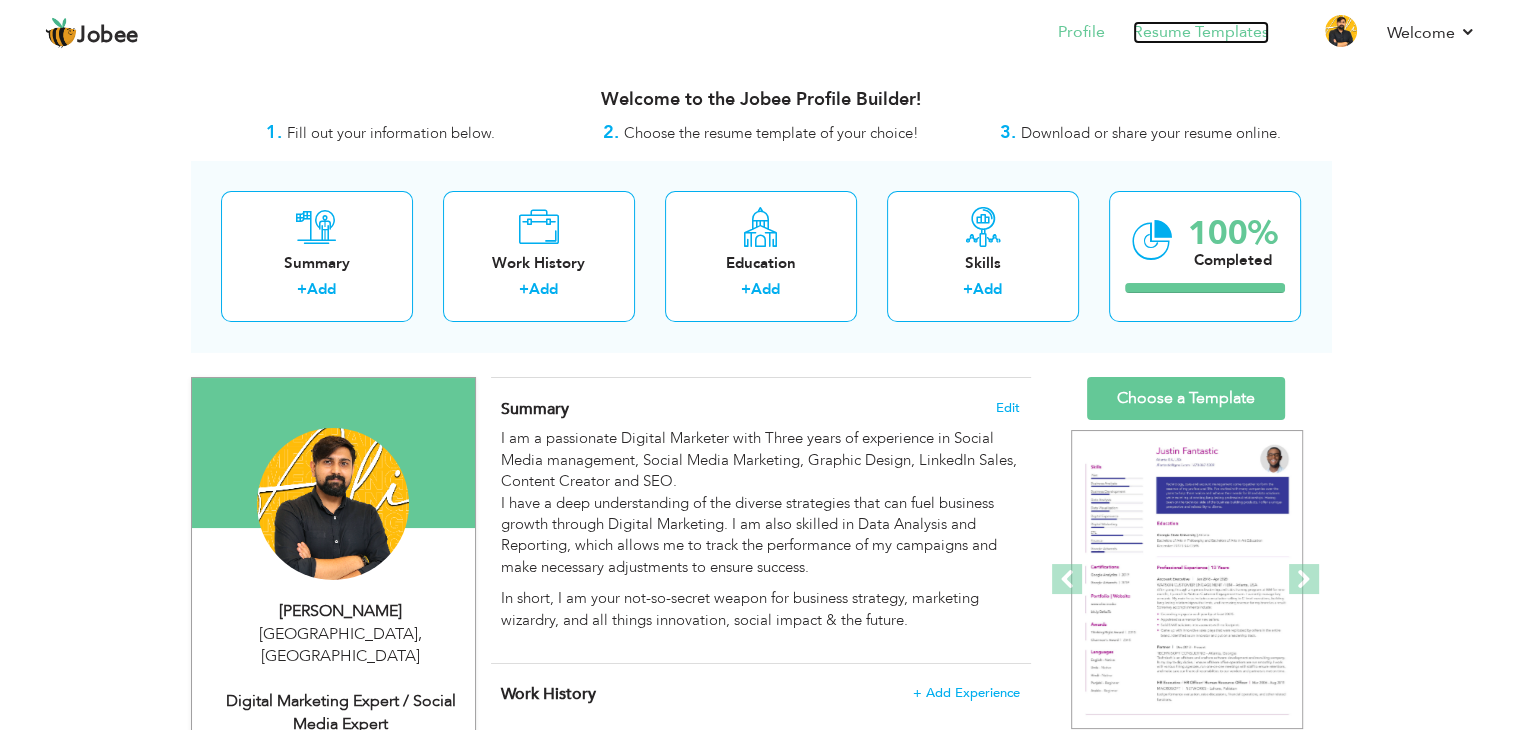 click on "Resume Templates" at bounding box center (1201, 32) 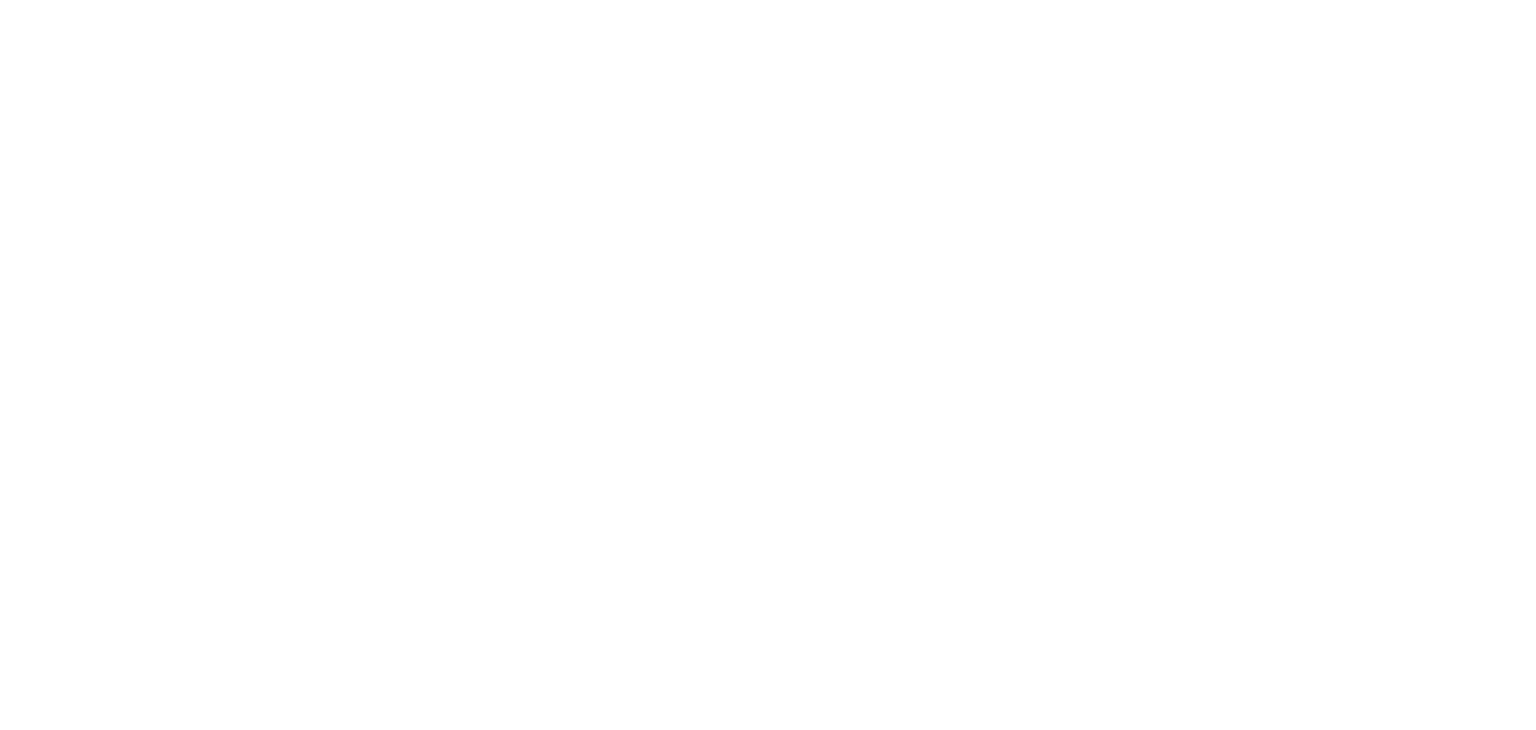 scroll, scrollTop: 0, scrollLeft: 0, axis: both 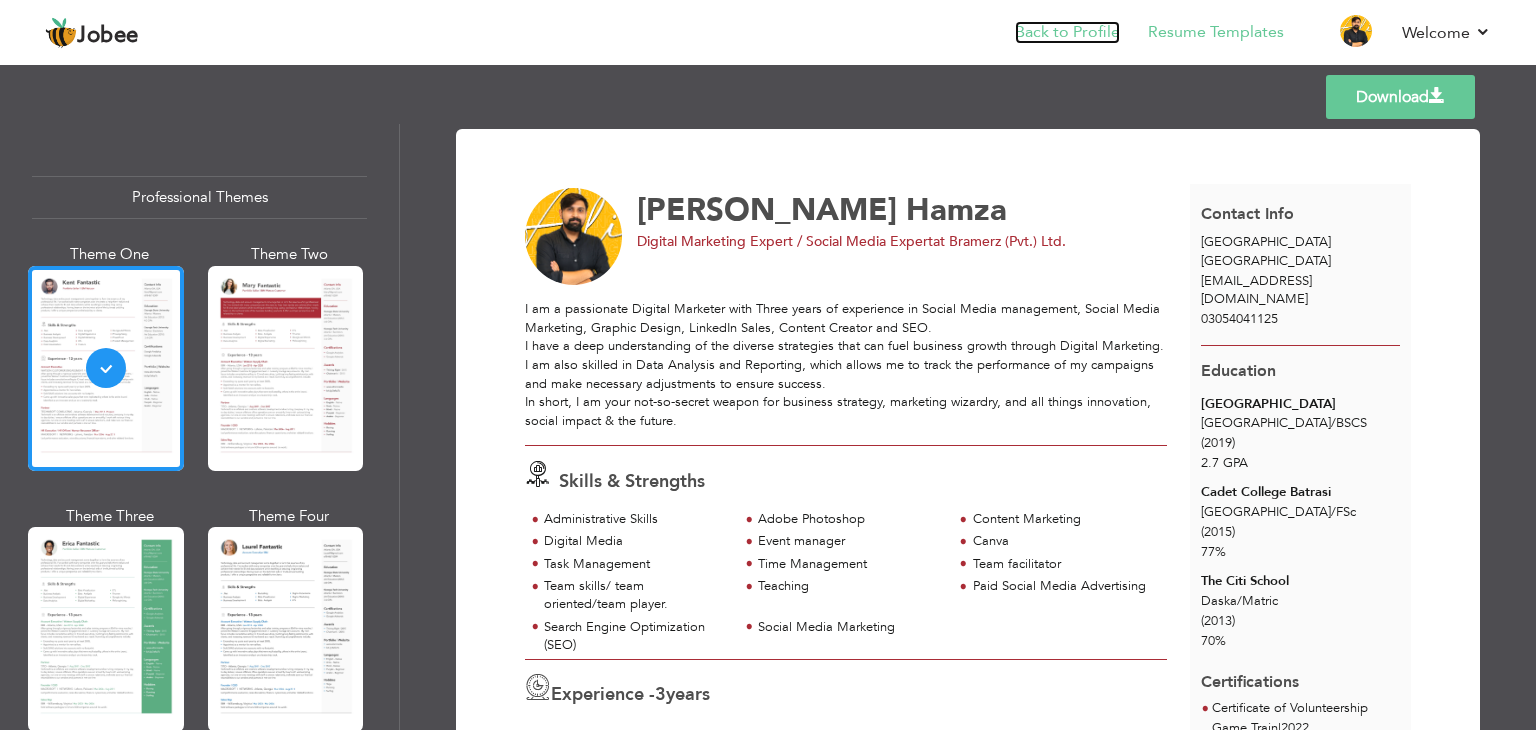 click on "Back to Profile" at bounding box center (1067, 32) 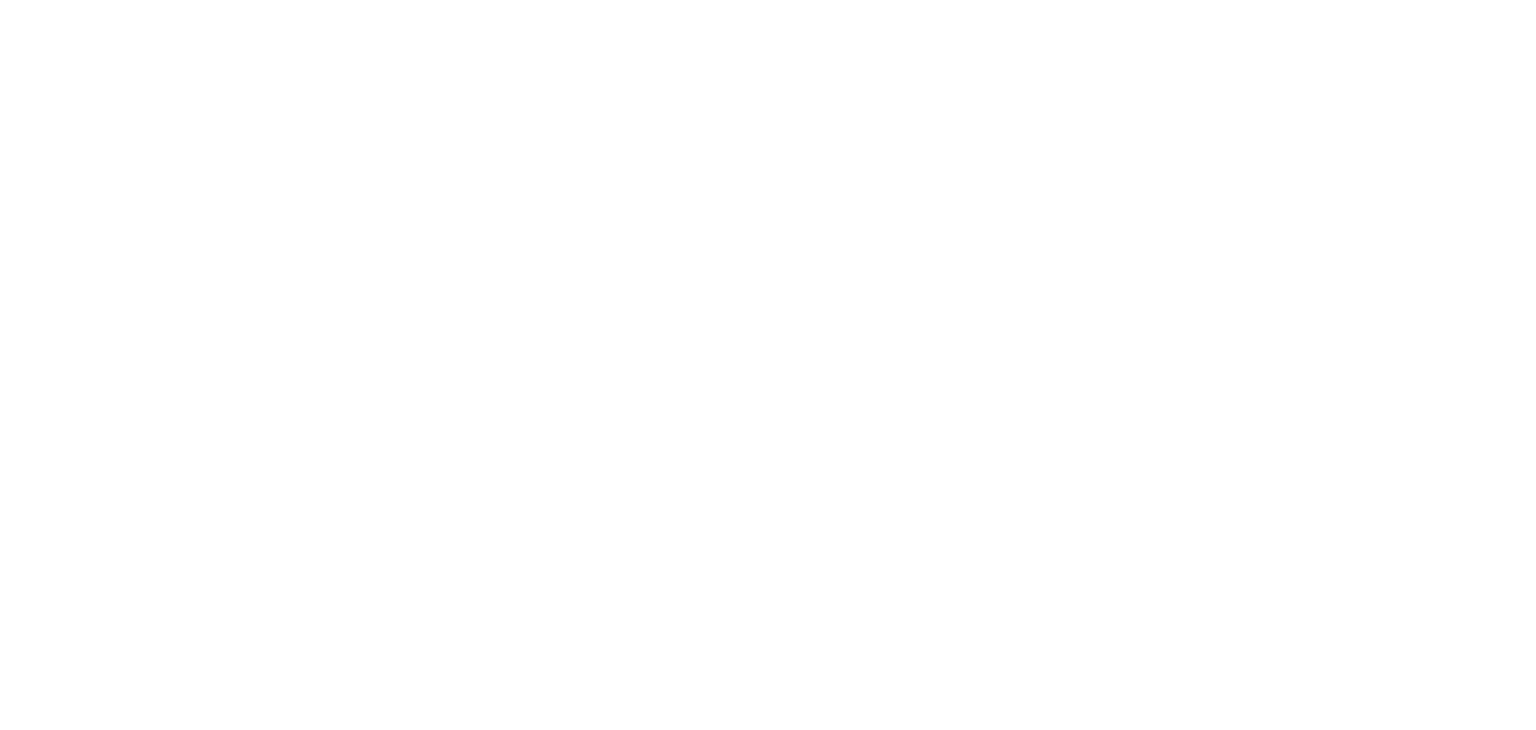 scroll, scrollTop: 0, scrollLeft: 0, axis: both 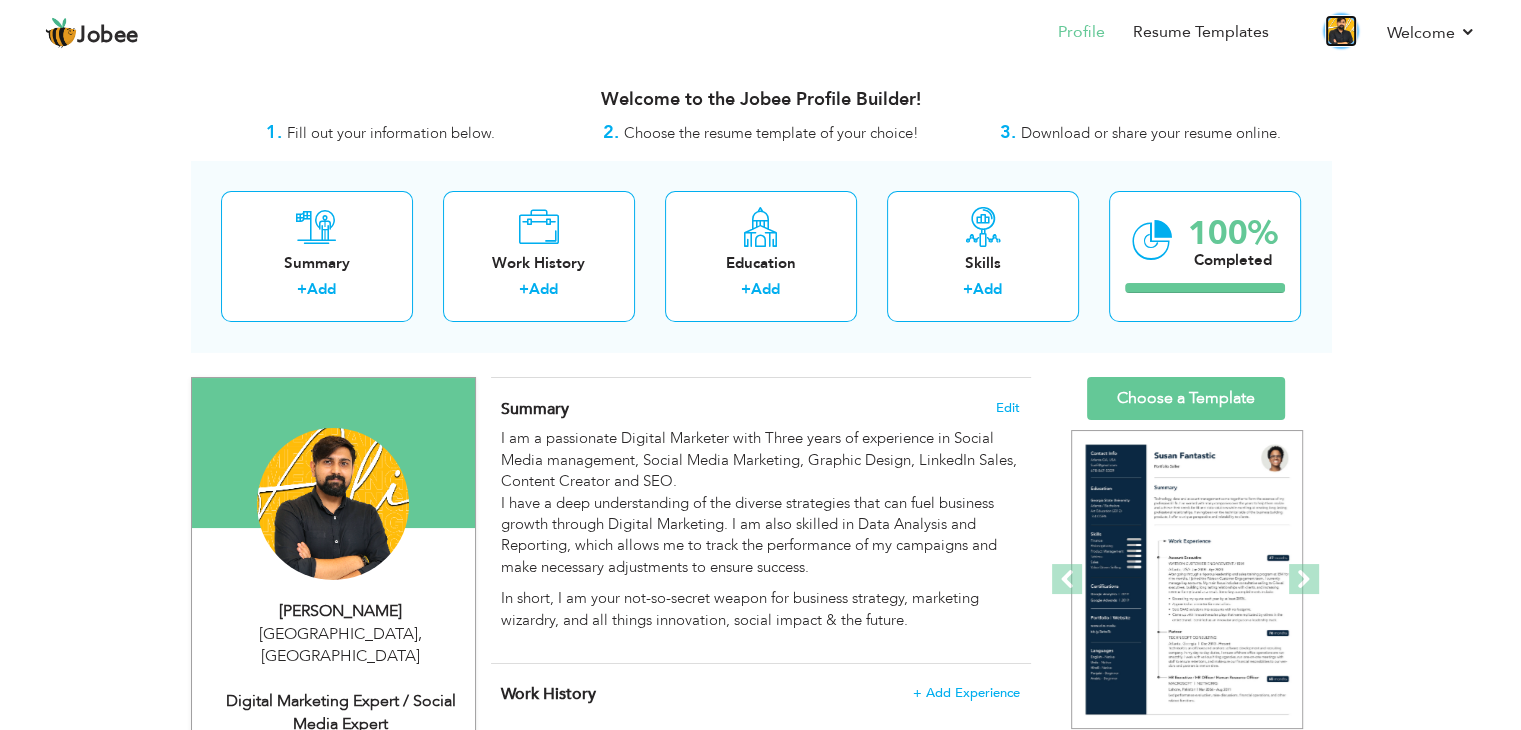 click at bounding box center (1341, 31) 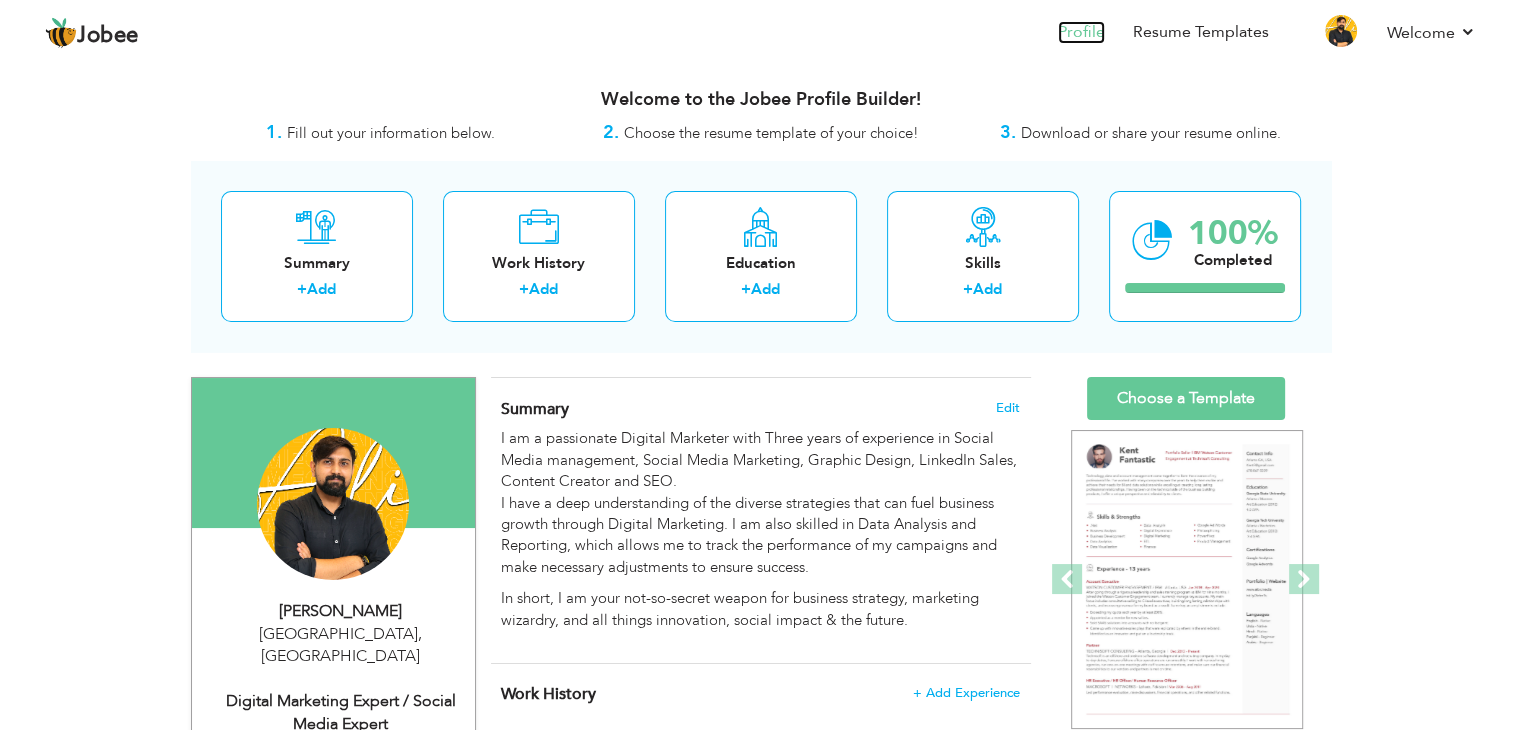 click on "Profile" at bounding box center (1081, 32) 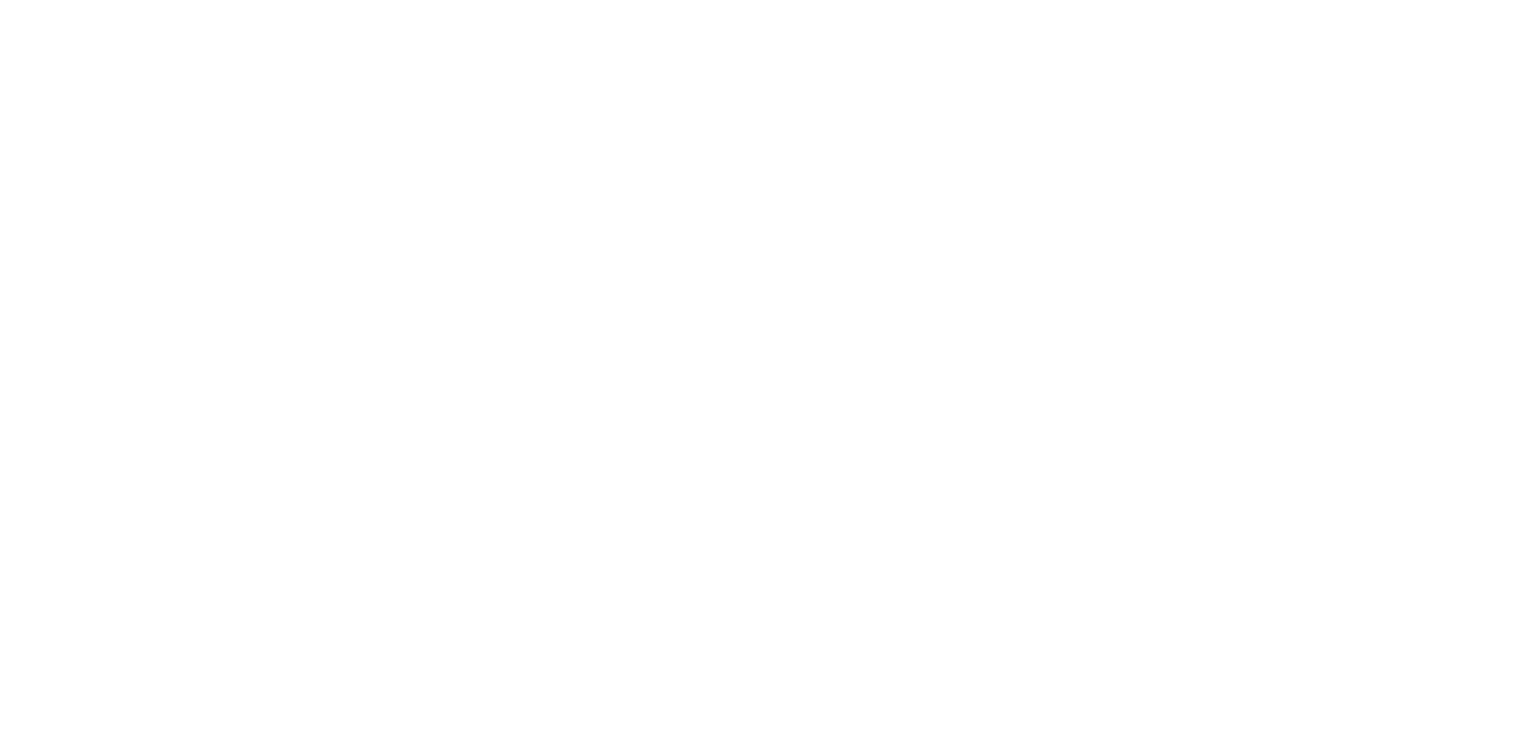 scroll, scrollTop: 0, scrollLeft: 0, axis: both 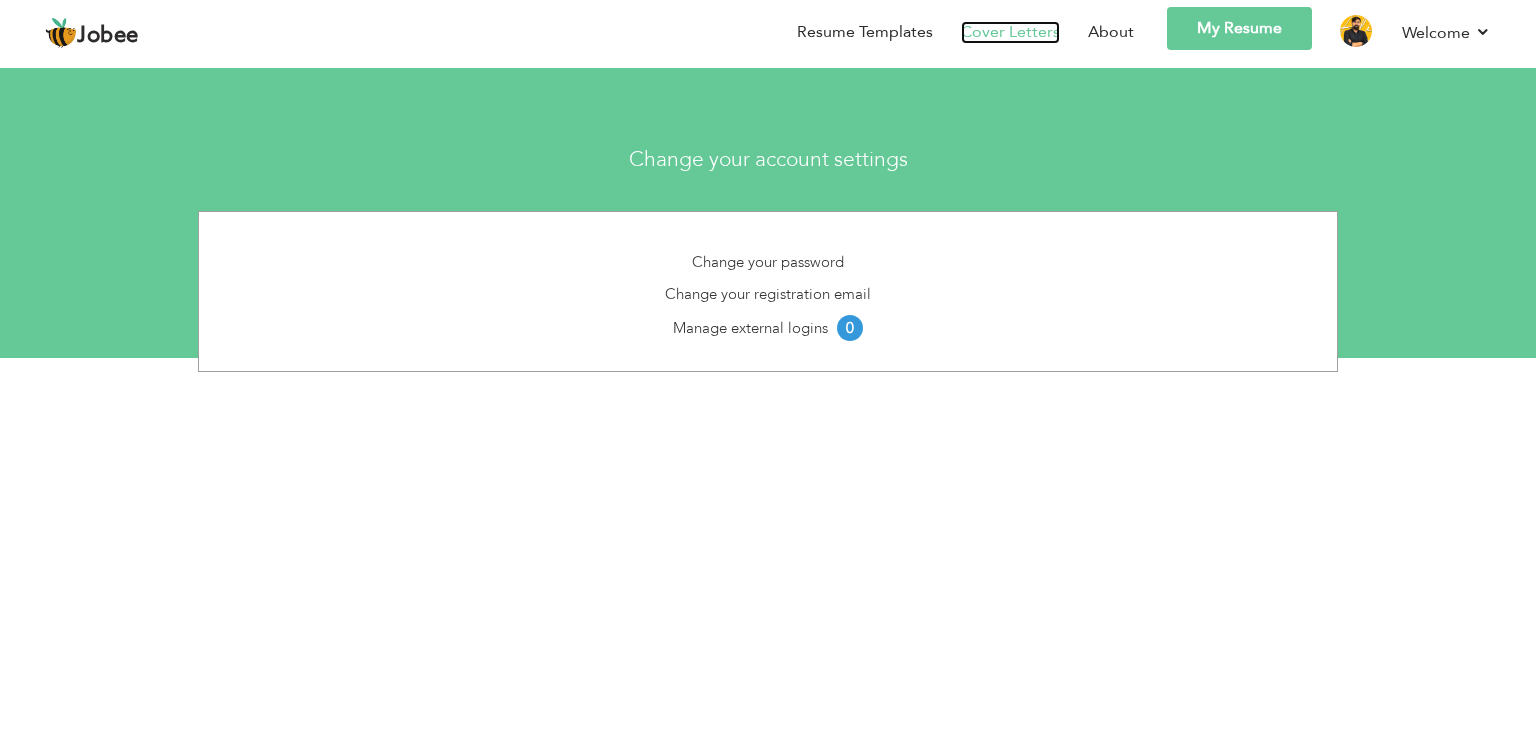 click on "Cover Letters" at bounding box center [1010, 32] 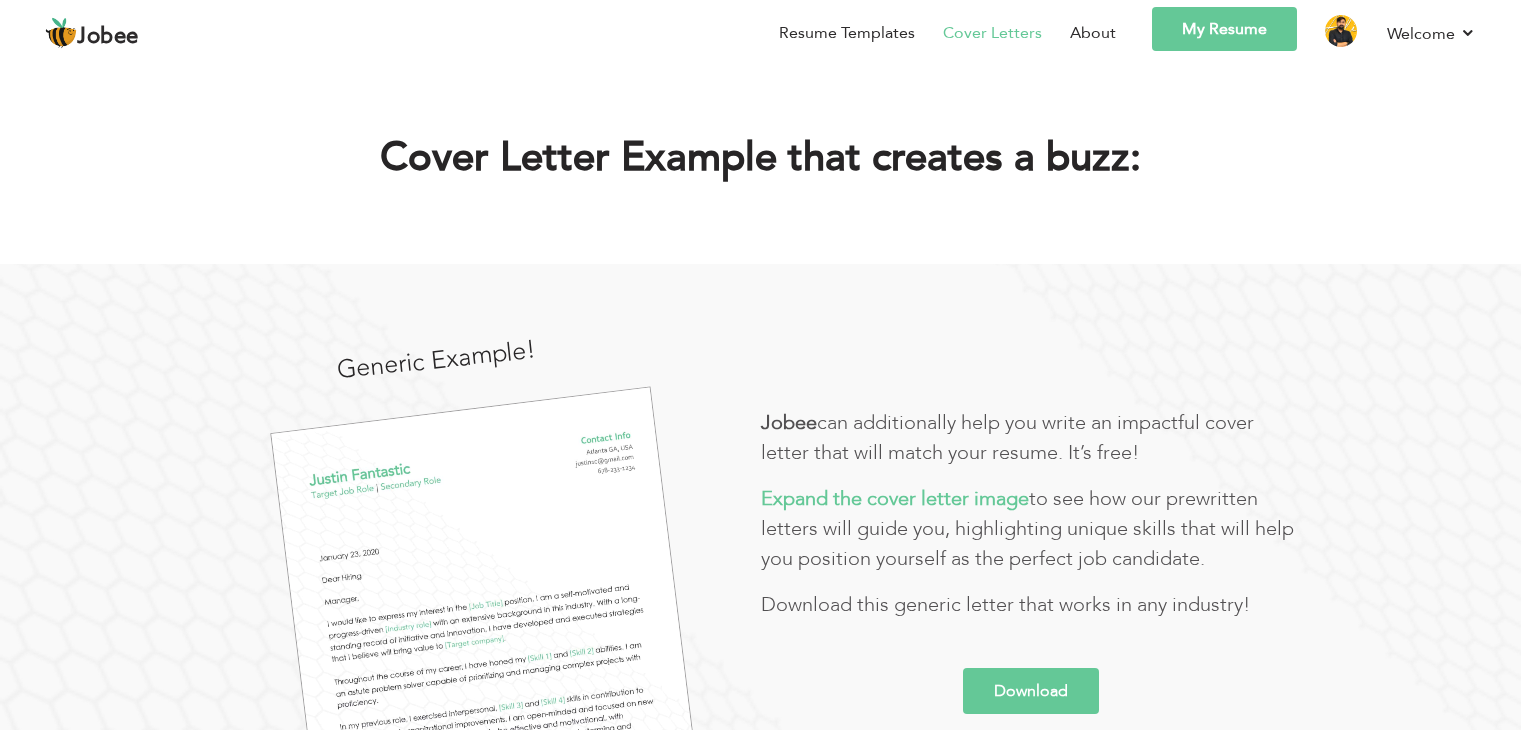 scroll, scrollTop: 0, scrollLeft: 0, axis: both 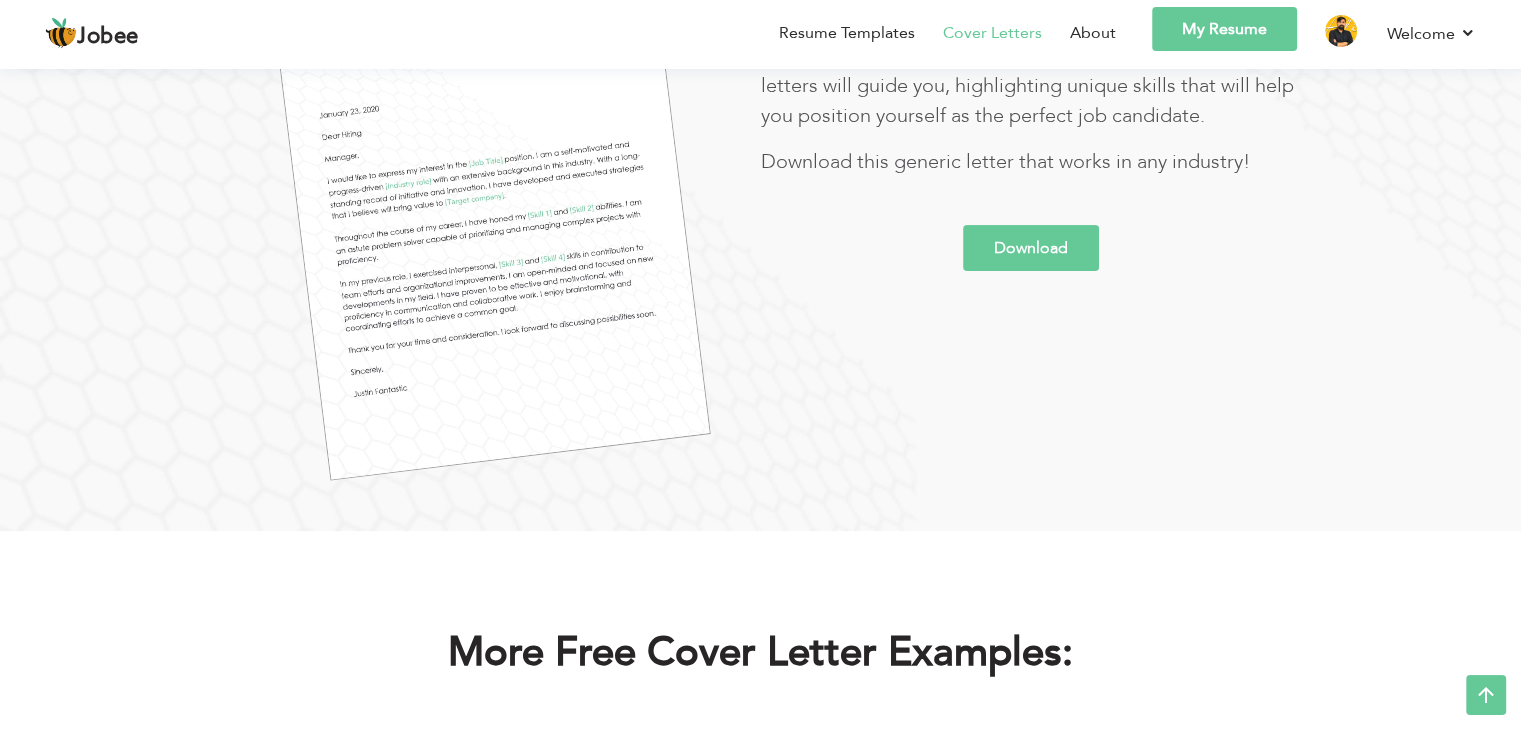 click on "More Free Cover Letter Examples:" at bounding box center (760, 657) 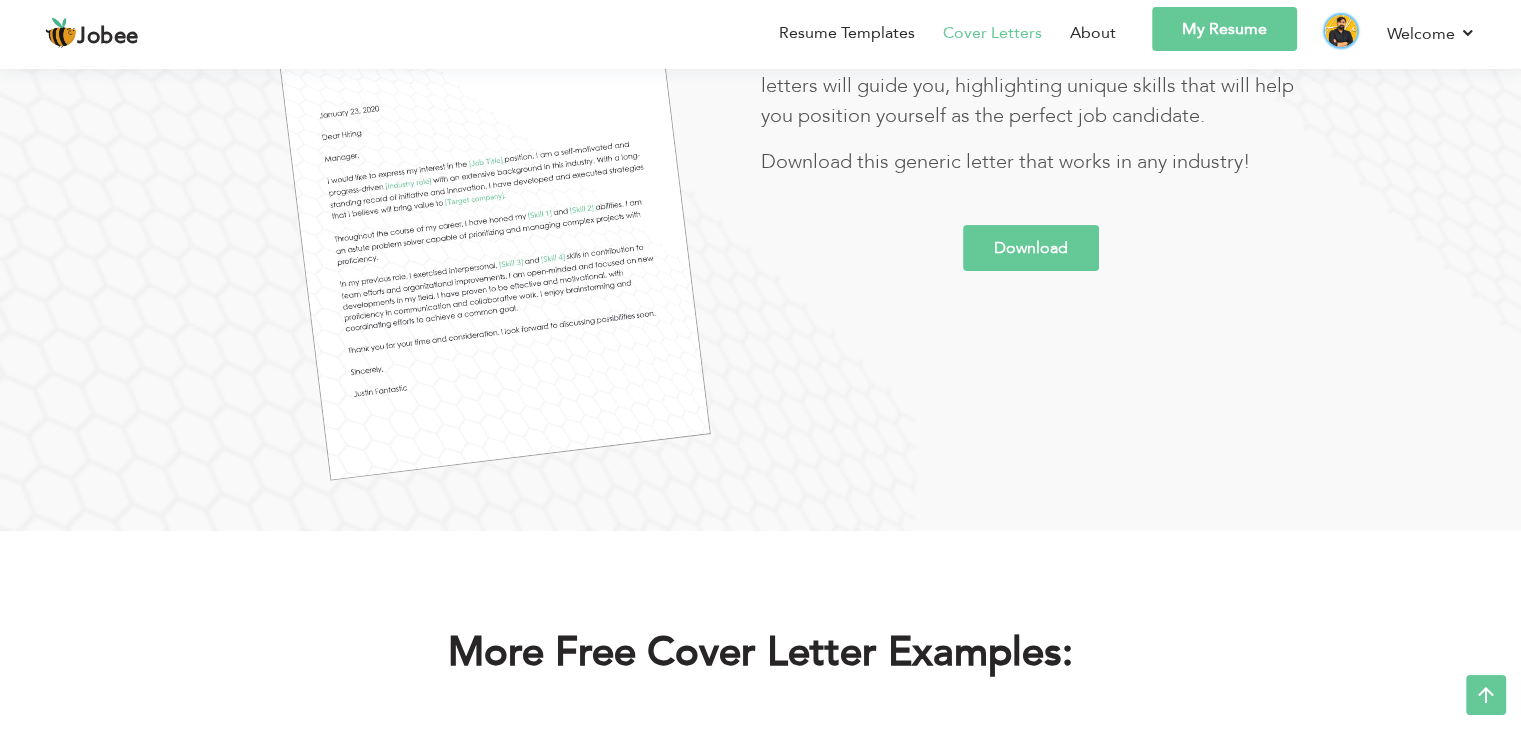 click at bounding box center [1341, 31] 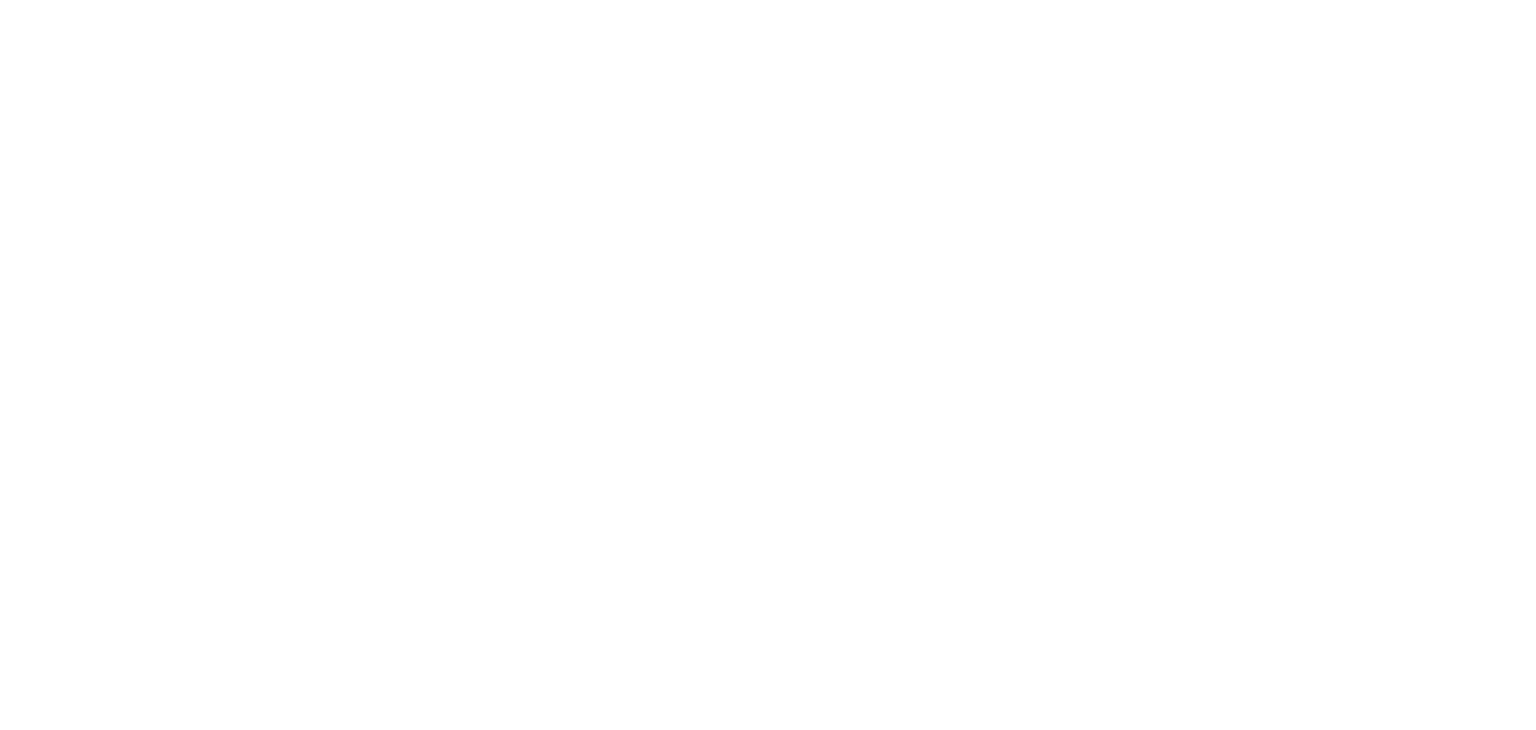 scroll, scrollTop: 0, scrollLeft: 0, axis: both 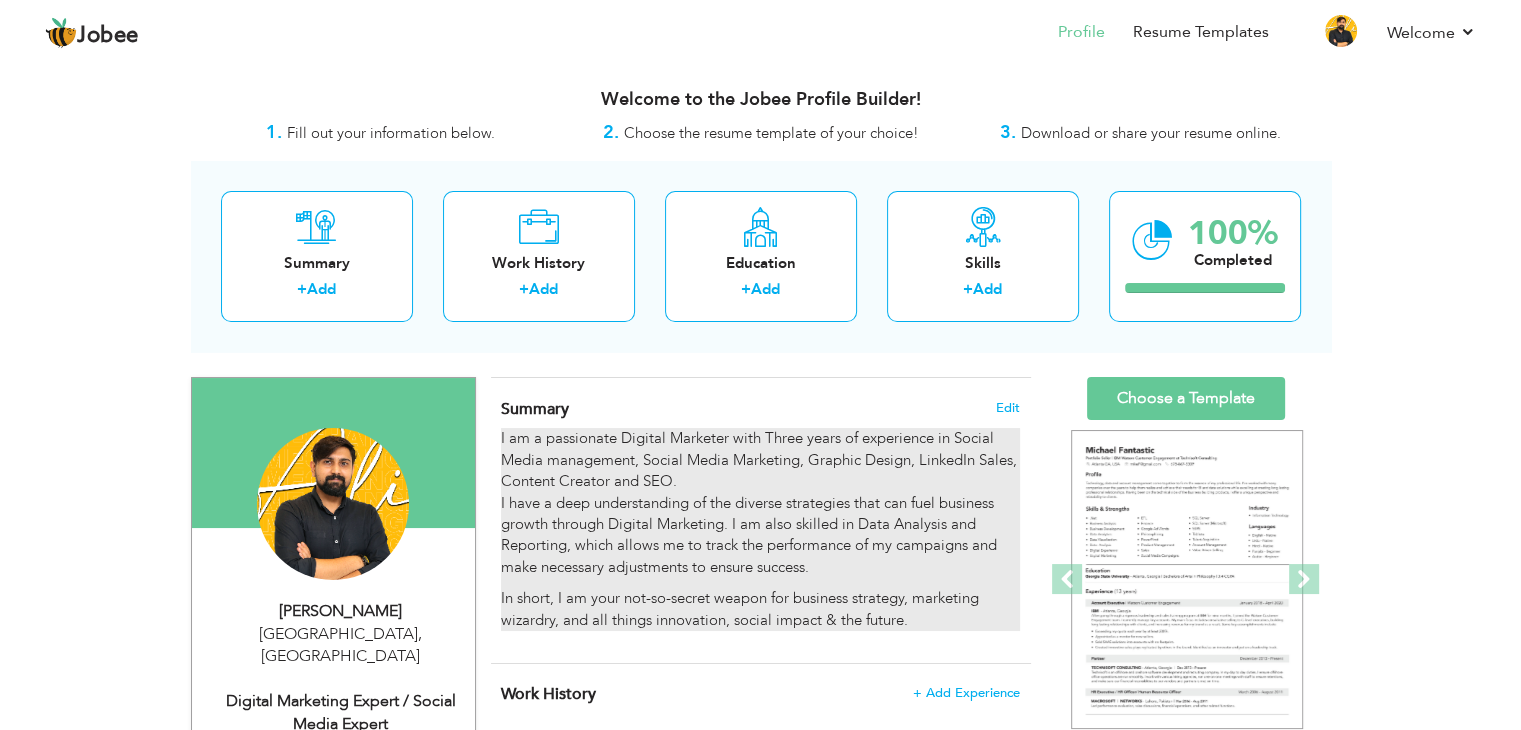 click on "I am a passionate Digital Marketer with Three years of experience in Social Media management, Social Media Marketing, Graphic Design, LinkedIn Sales, Content Creator and SEO.
I have a deep understanding of the diverse strategies that can fuel business growth through Digital Marketing. I am also skilled in Data Analysis and Reporting, which allows me to track the performance of my campaigns and make necessary adjustments to ensure success." at bounding box center (760, 503) 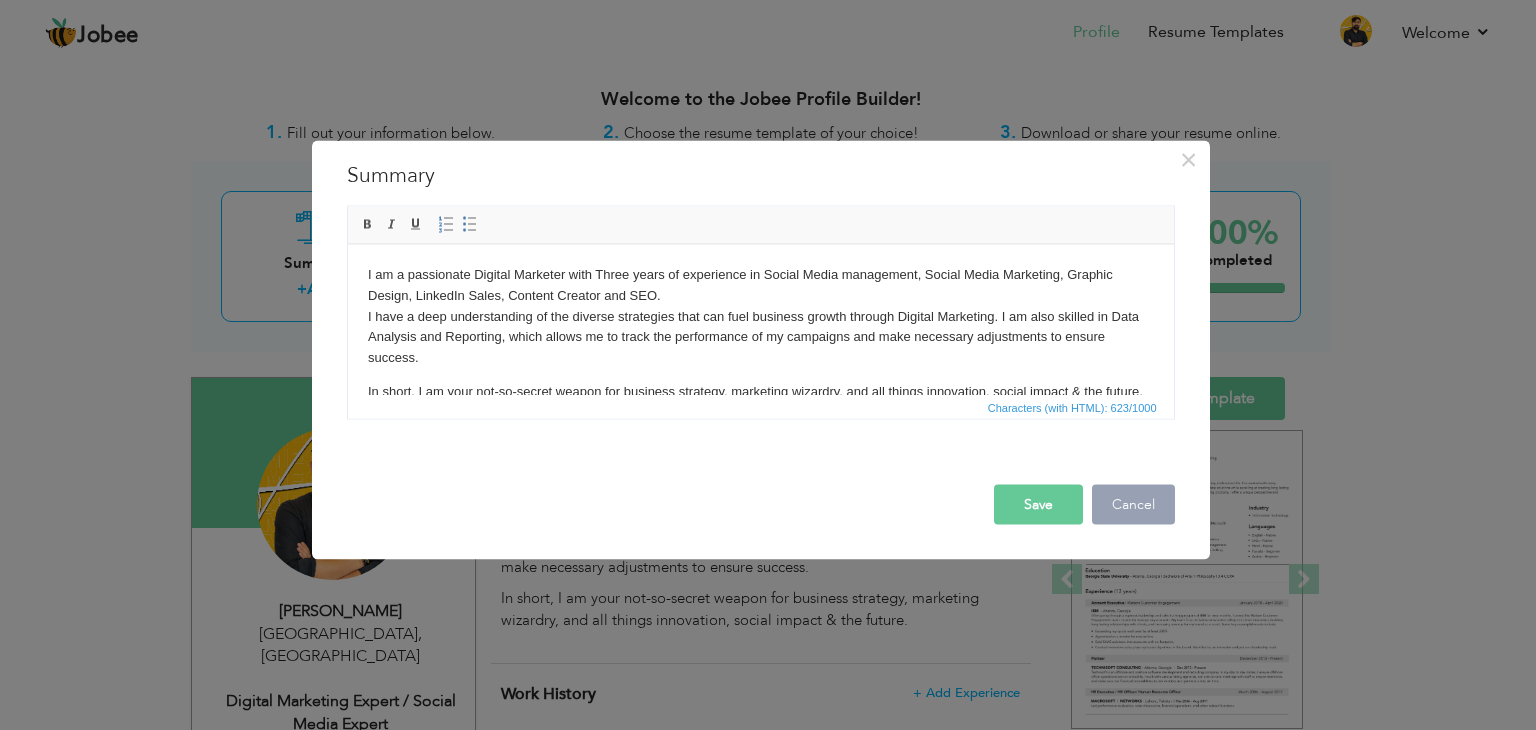 click on "Cancel" at bounding box center [1133, 505] 